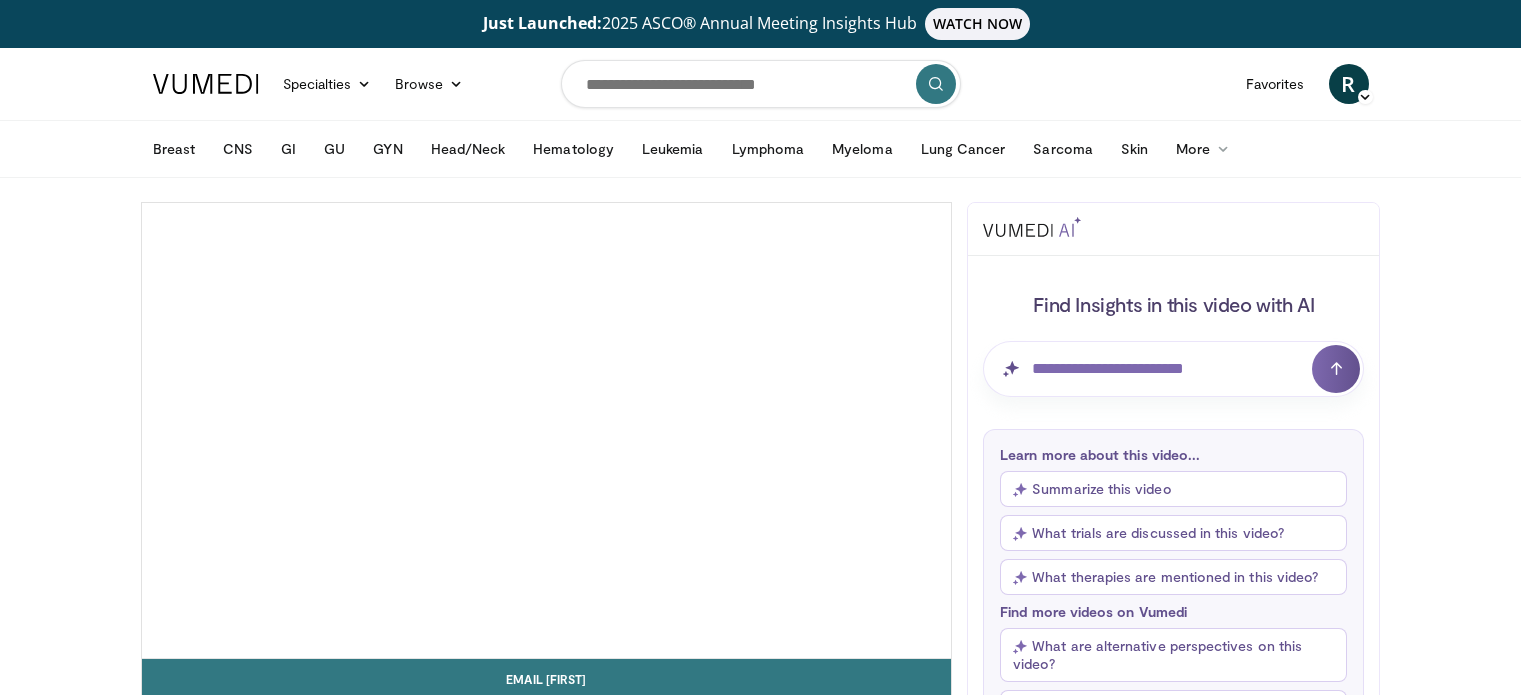 scroll, scrollTop: 0, scrollLeft: 0, axis: both 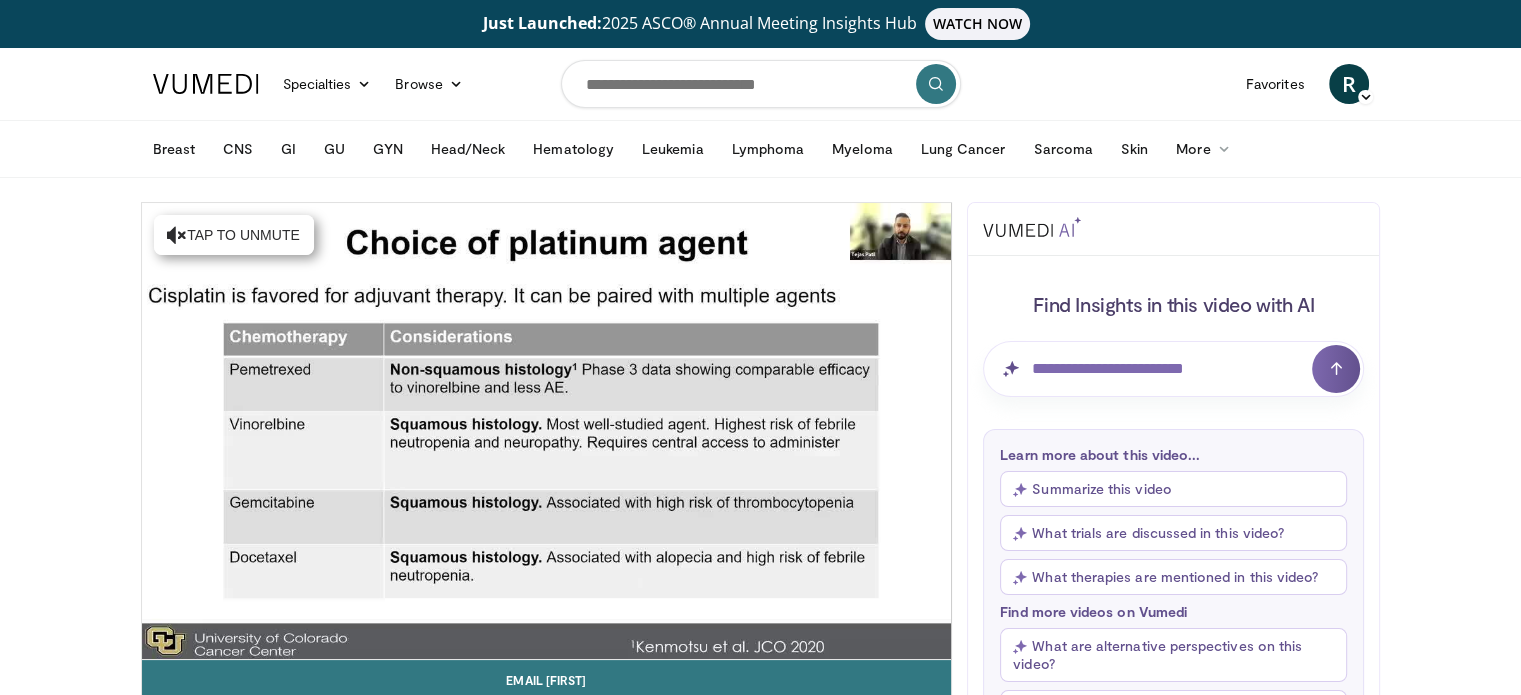 click on "Breast
Early Stage Breast Cancer
Triple Negative
HER2+
HER2-Low/Ultralow
HR+/HER2-
Selective Estrogen Receptor Degrader (SERD)
ADCs in Breast Cancer
Triple Negative HER2+" at bounding box center [761, 149] 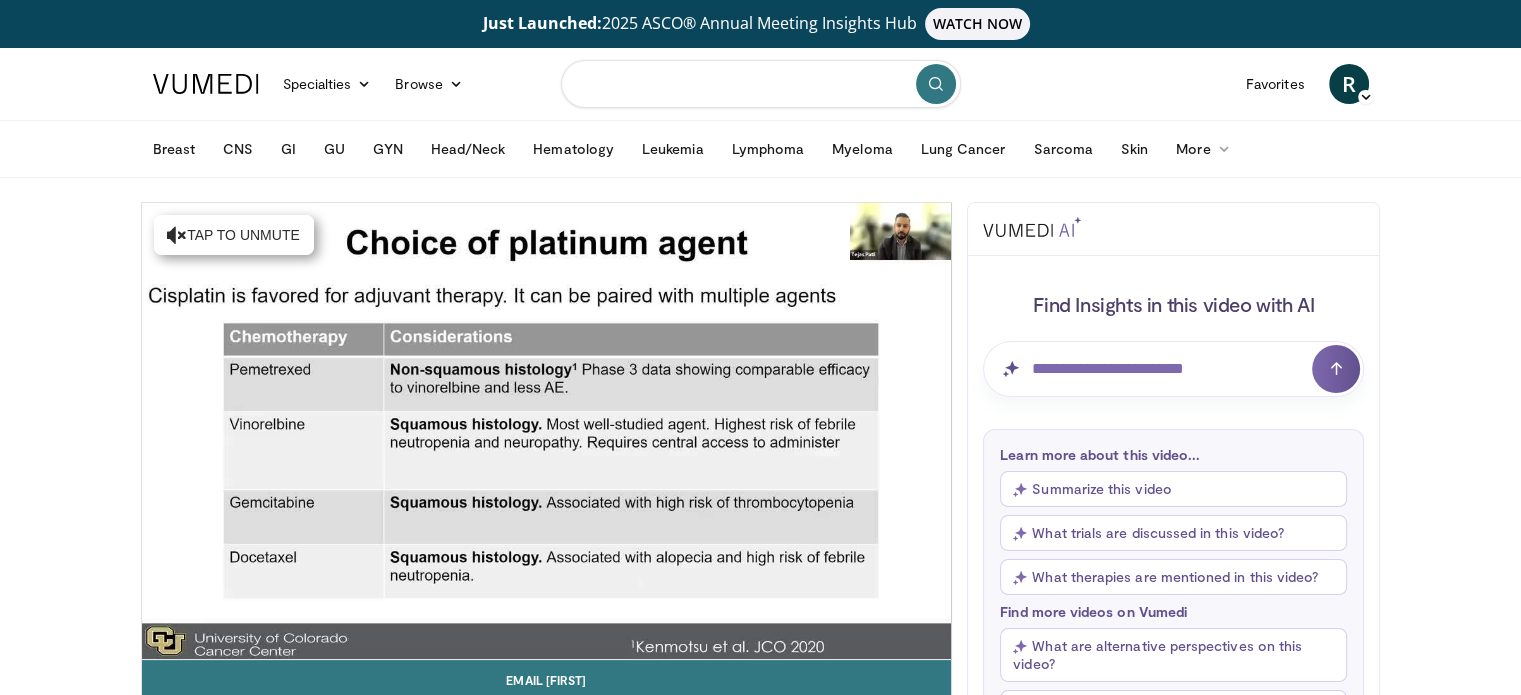 click at bounding box center [761, 84] 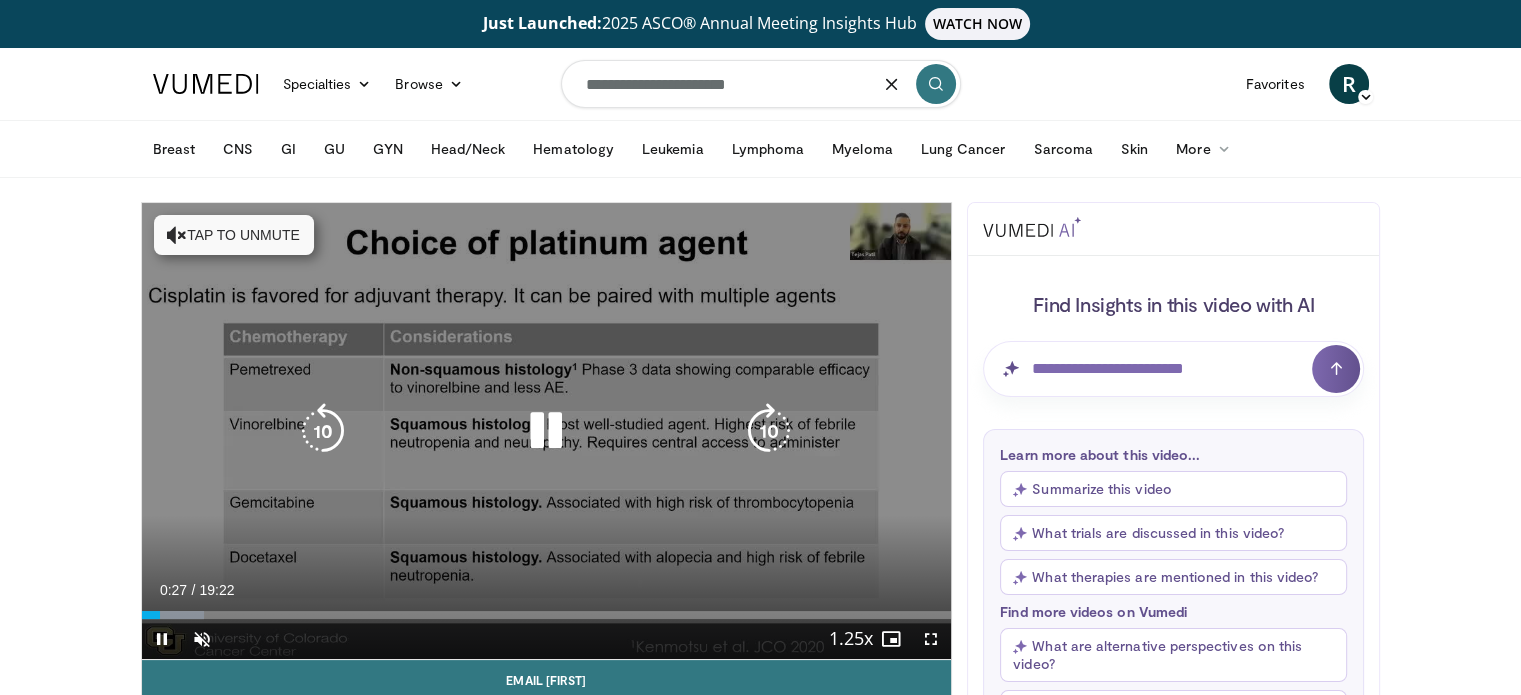 type on "**********" 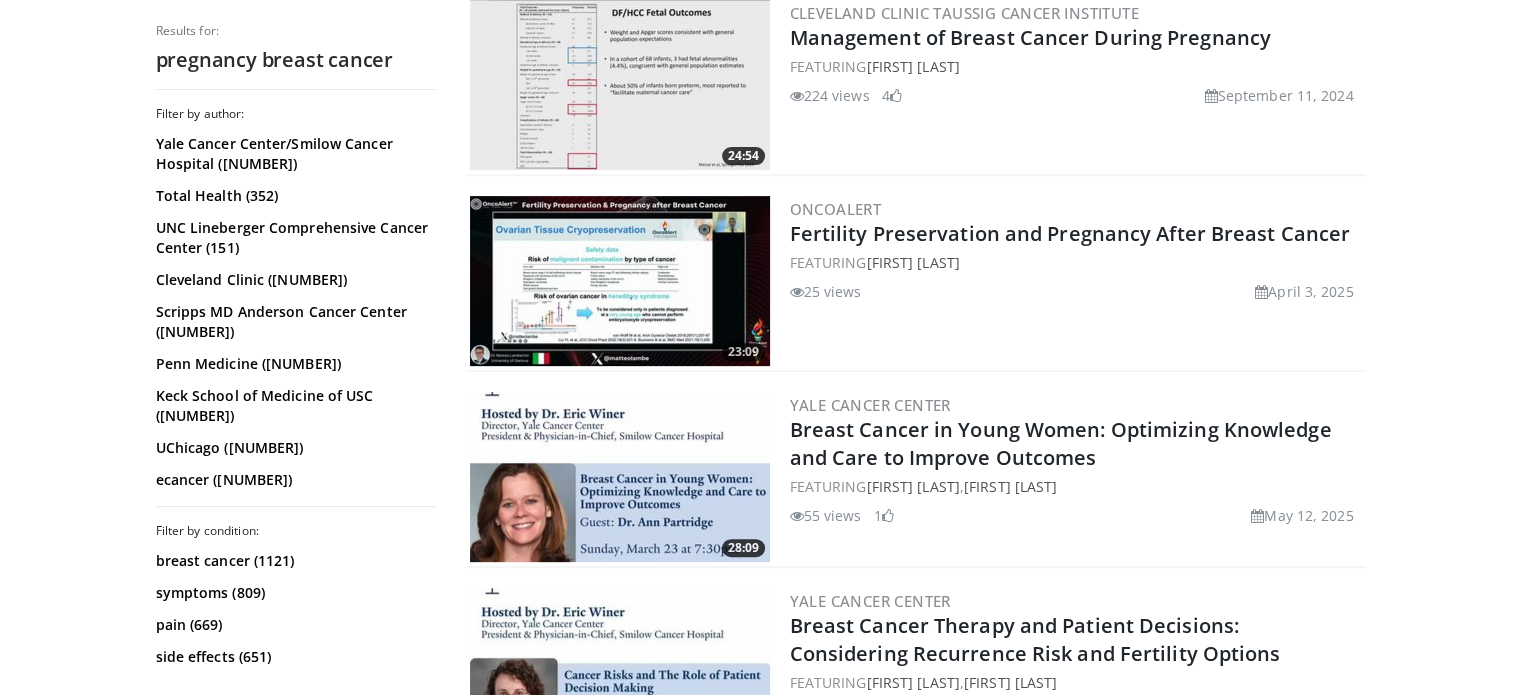 scroll, scrollTop: 333, scrollLeft: 0, axis: vertical 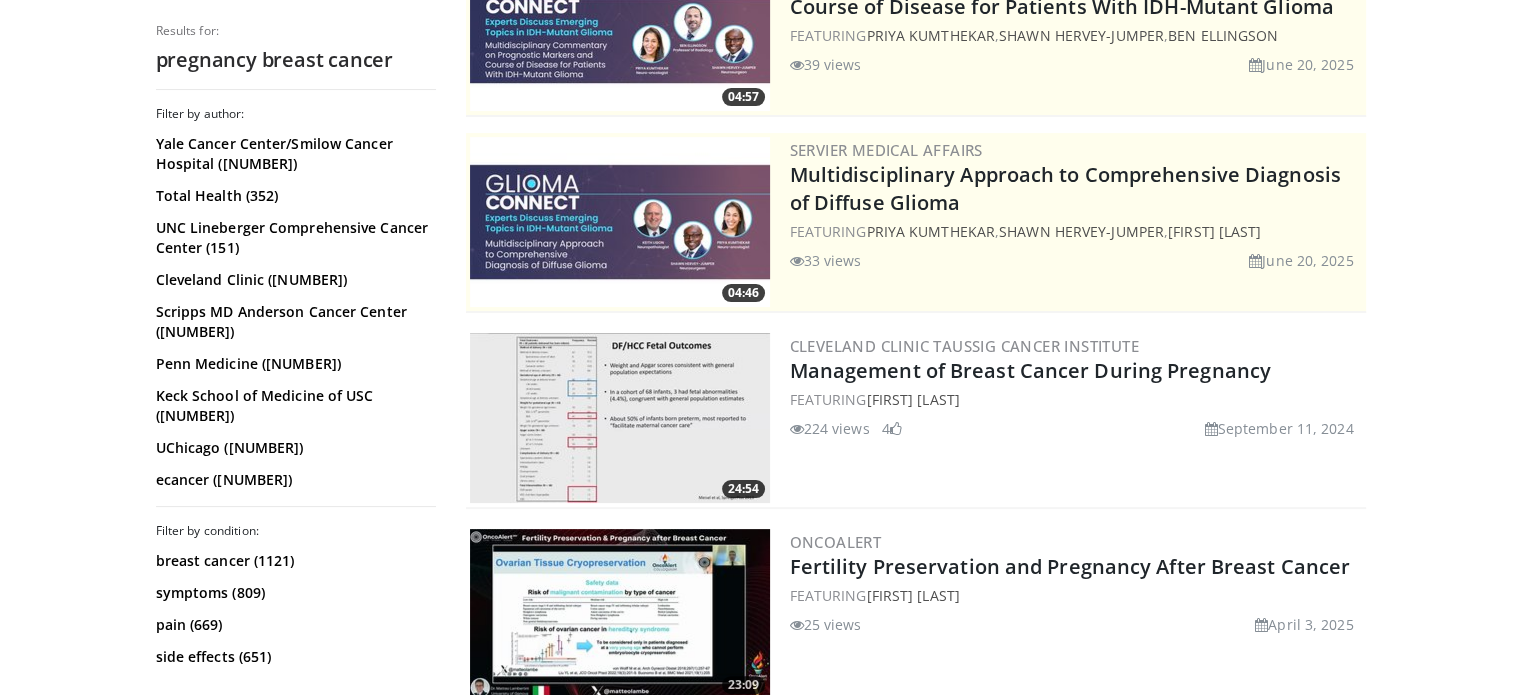 click at bounding box center (620, 418) 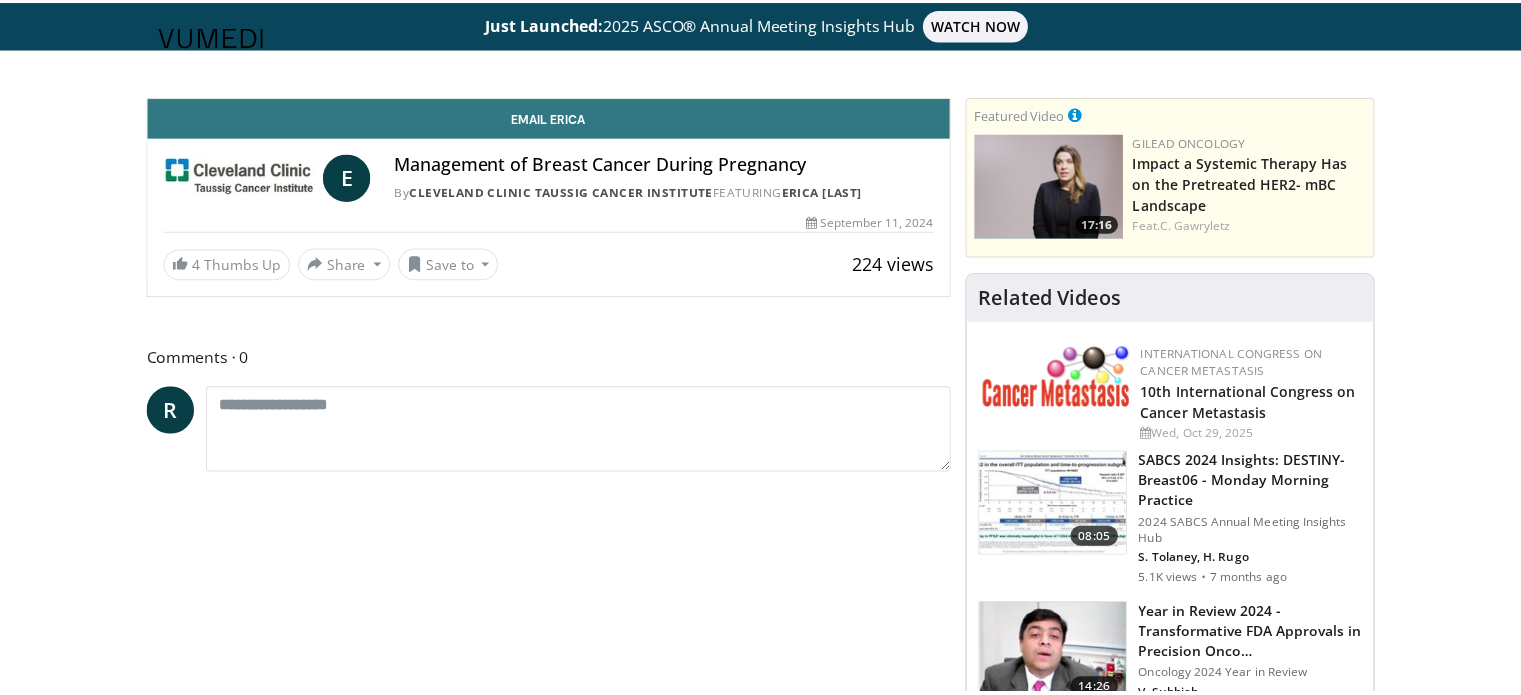 scroll, scrollTop: 0, scrollLeft: 0, axis: both 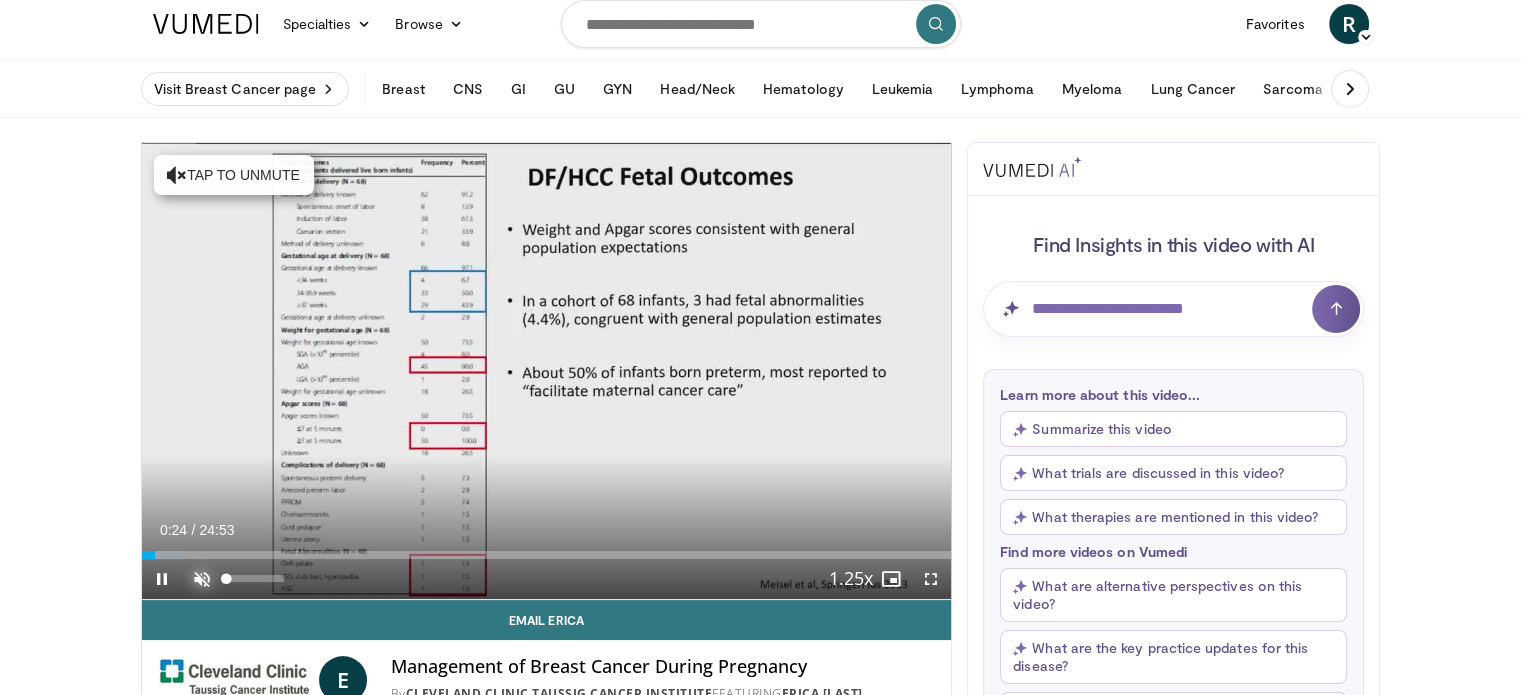 click at bounding box center [202, 579] 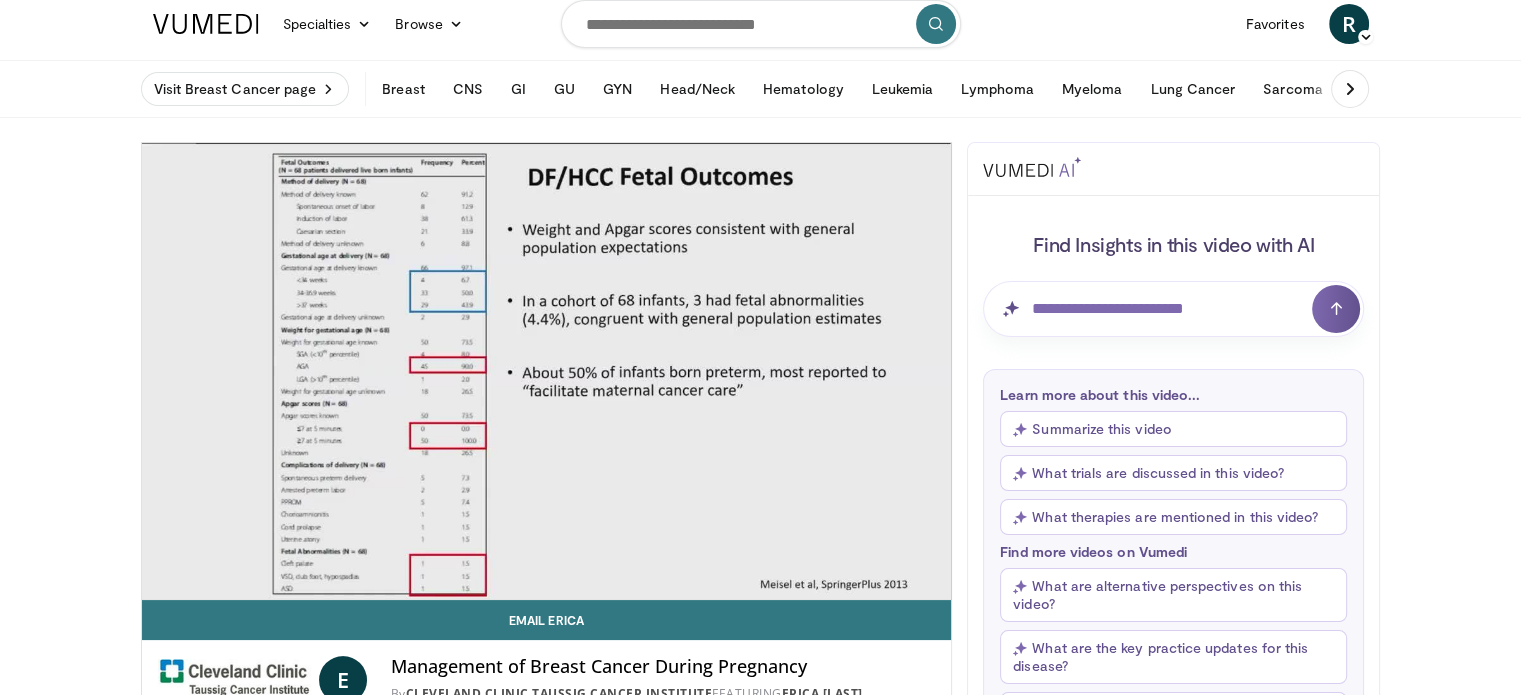 type 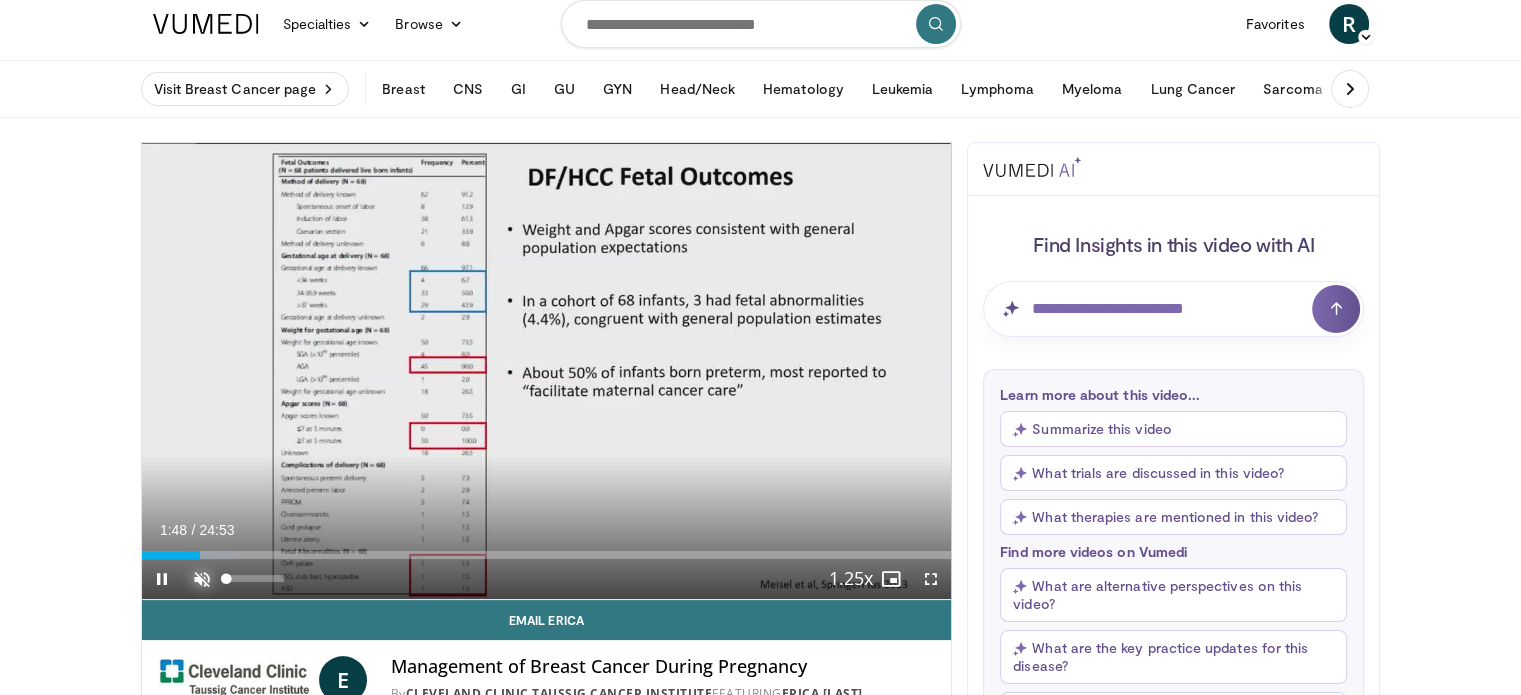 click at bounding box center [202, 579] 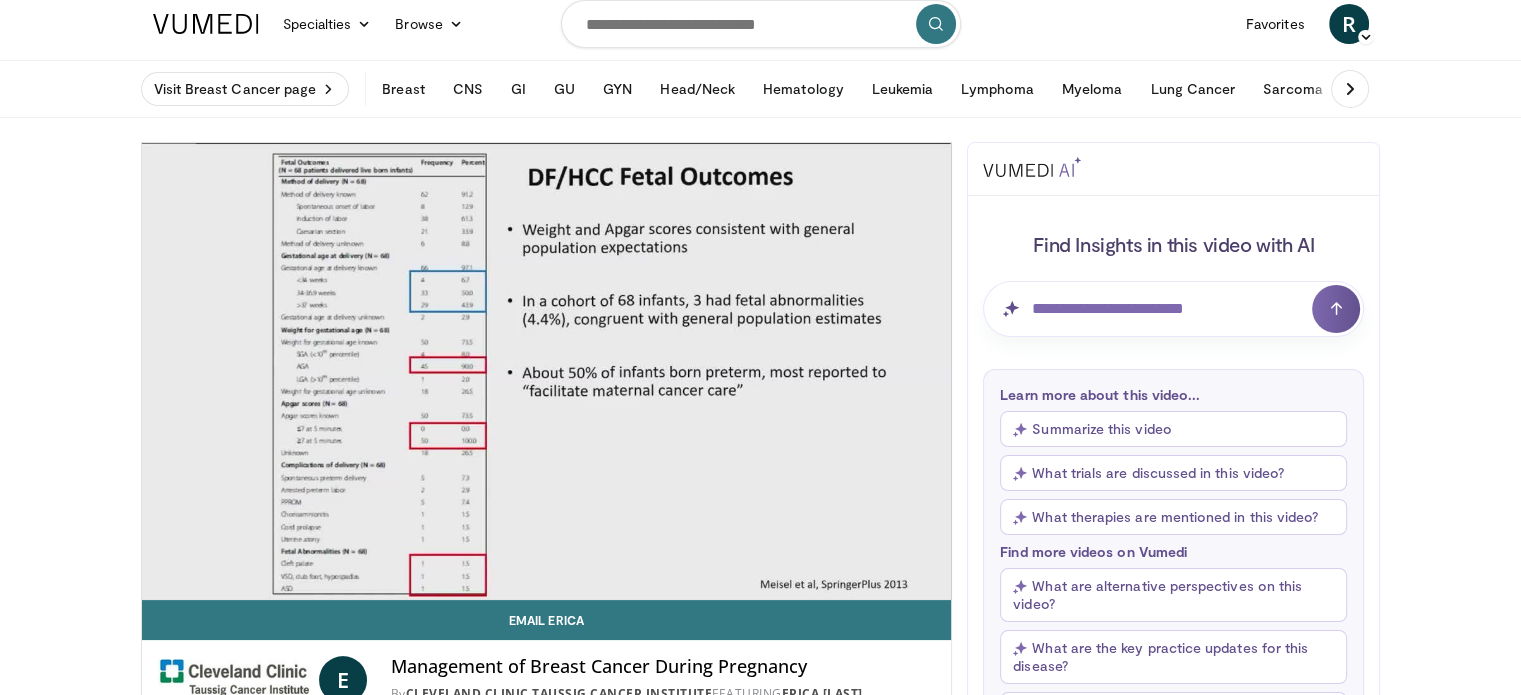 click on "Just Launched:  2025 ASCO® Annual Meeting Insights Hub WATCH NOW
Specialties
Adult & Family Medicine
Allergy, Asthma, Immunology
Anesthesiology
Cardiology
Dental
Dermatology
Endocrinology
Gastroenterology & Hepatology
General Surgery
Hematology & Oncology
Infectious Disease
Nephrology
Neurology
Neurosurgery
Obstetrics & Gynecology
Ophthalmology
Oral Maxillofacial
Orthopaedics
Otolaryngology
Pediatrics
Plastic Surgery" at bounding box center (760, 2083) 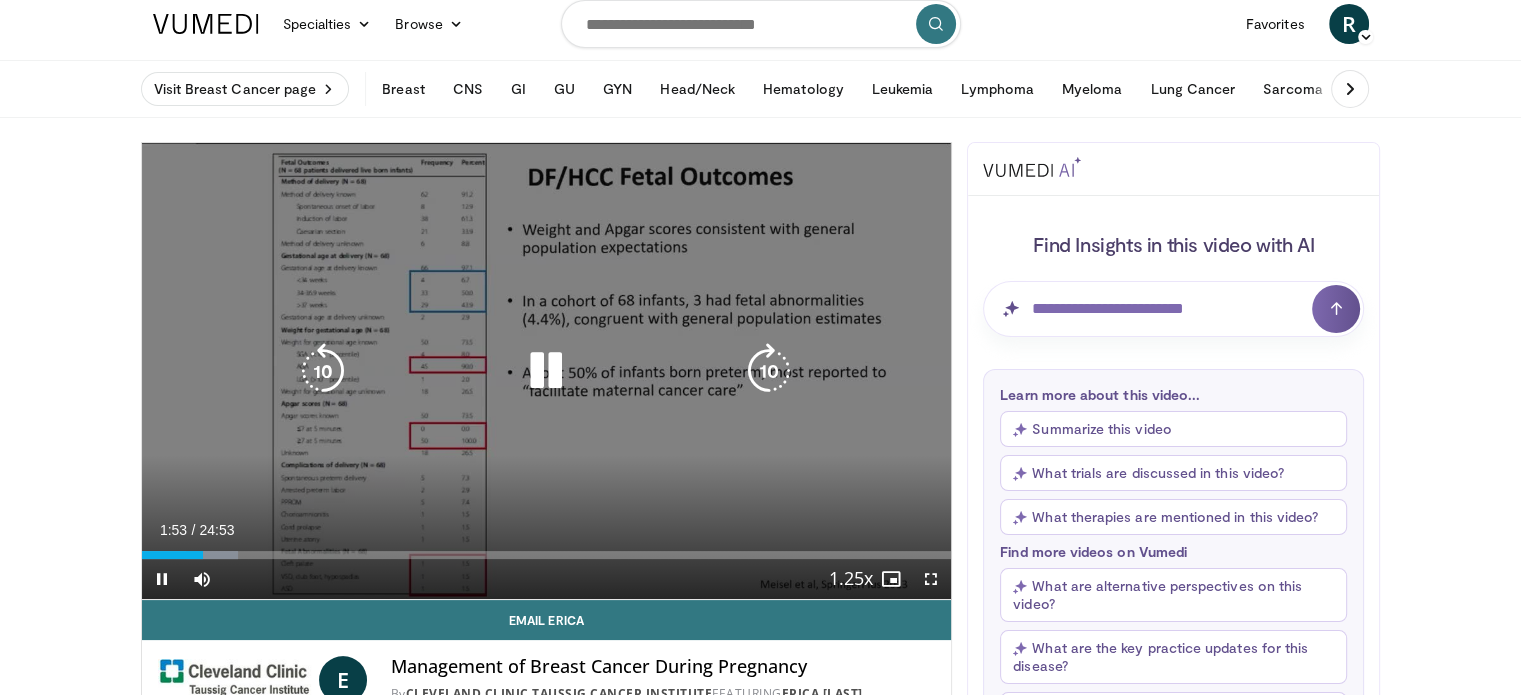 click at bounding box center [323, 371] 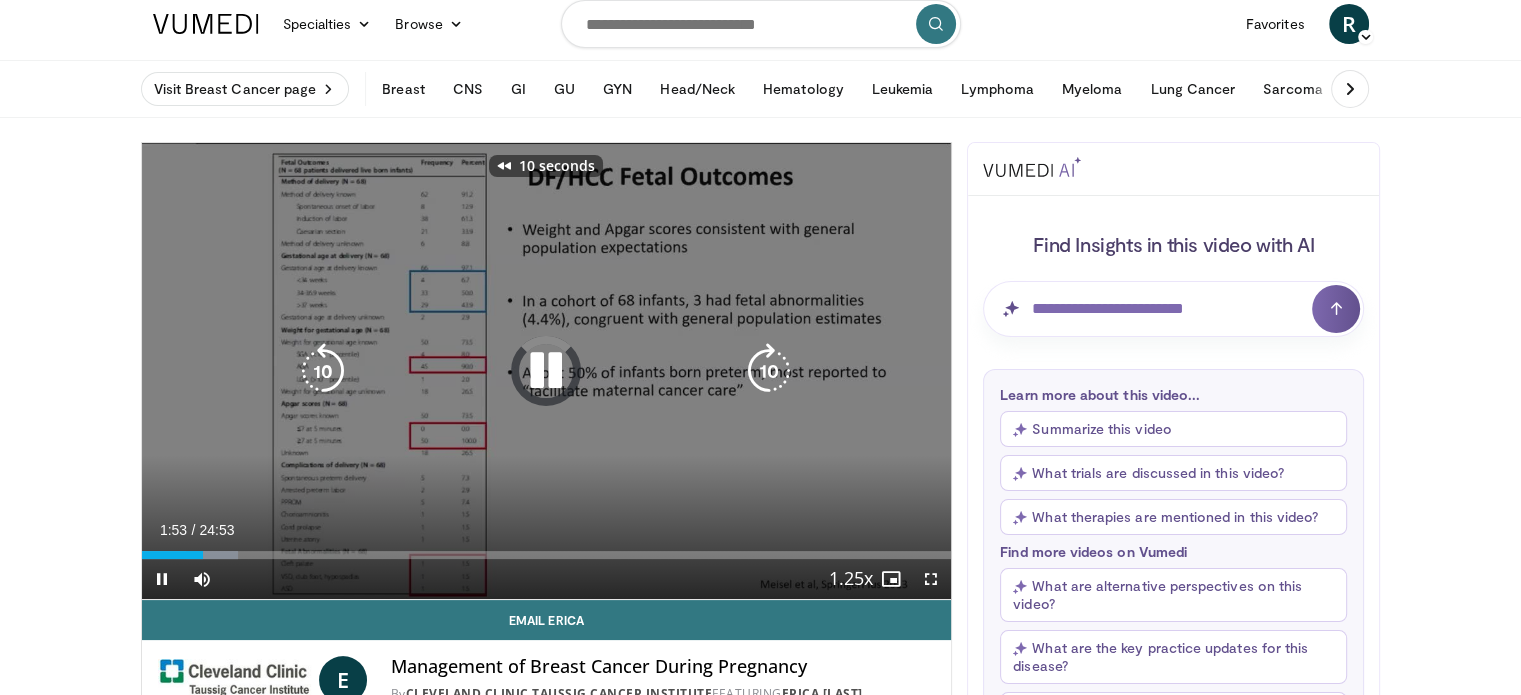 click at bounding box center (323, 371) 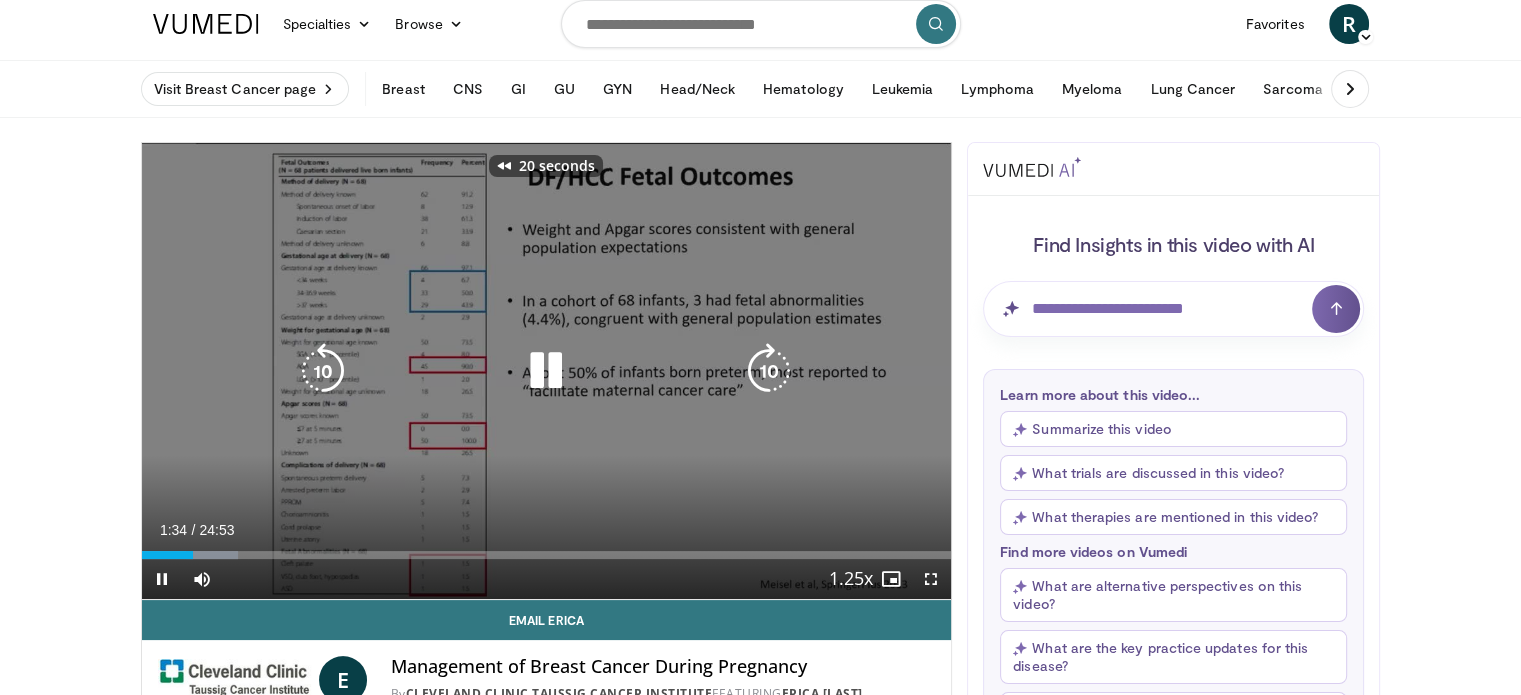 click at bounding box center [323, 371] 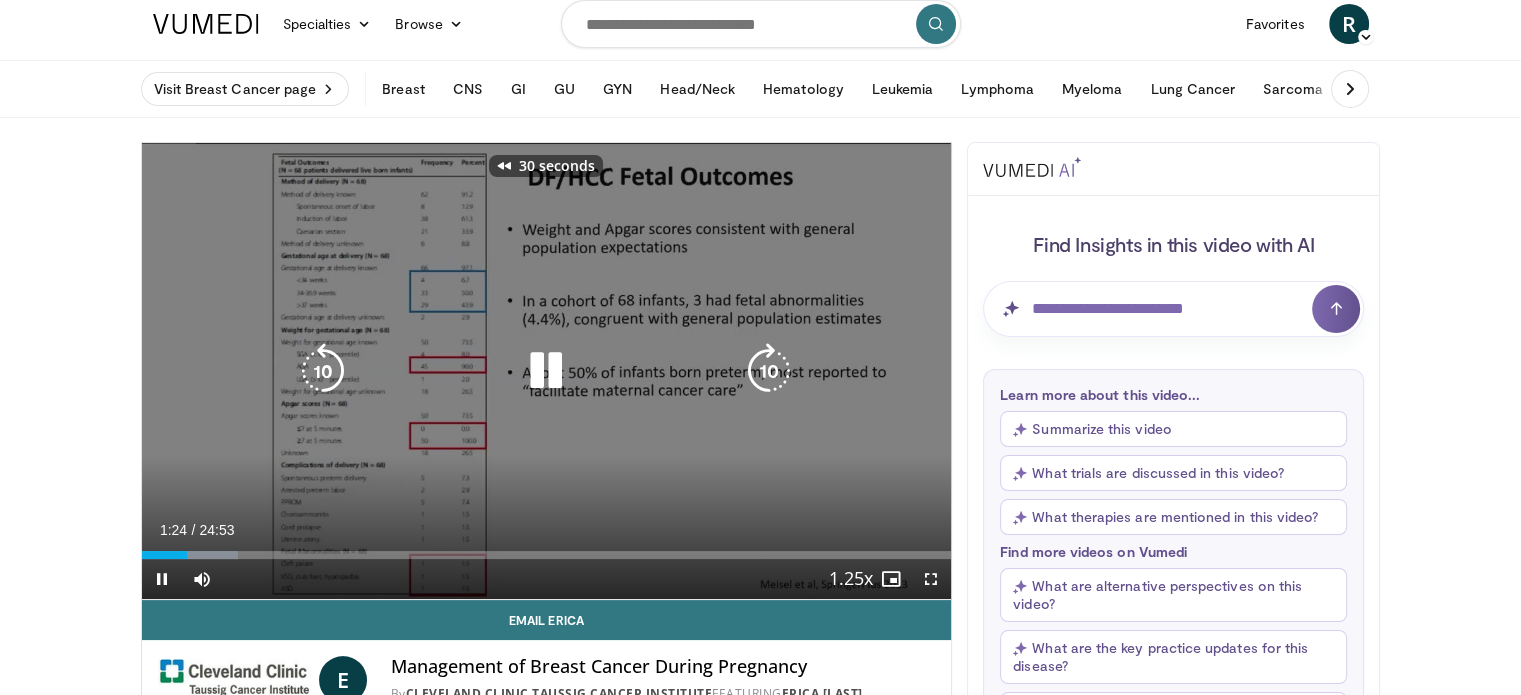 click at bounding box center (323, 371) 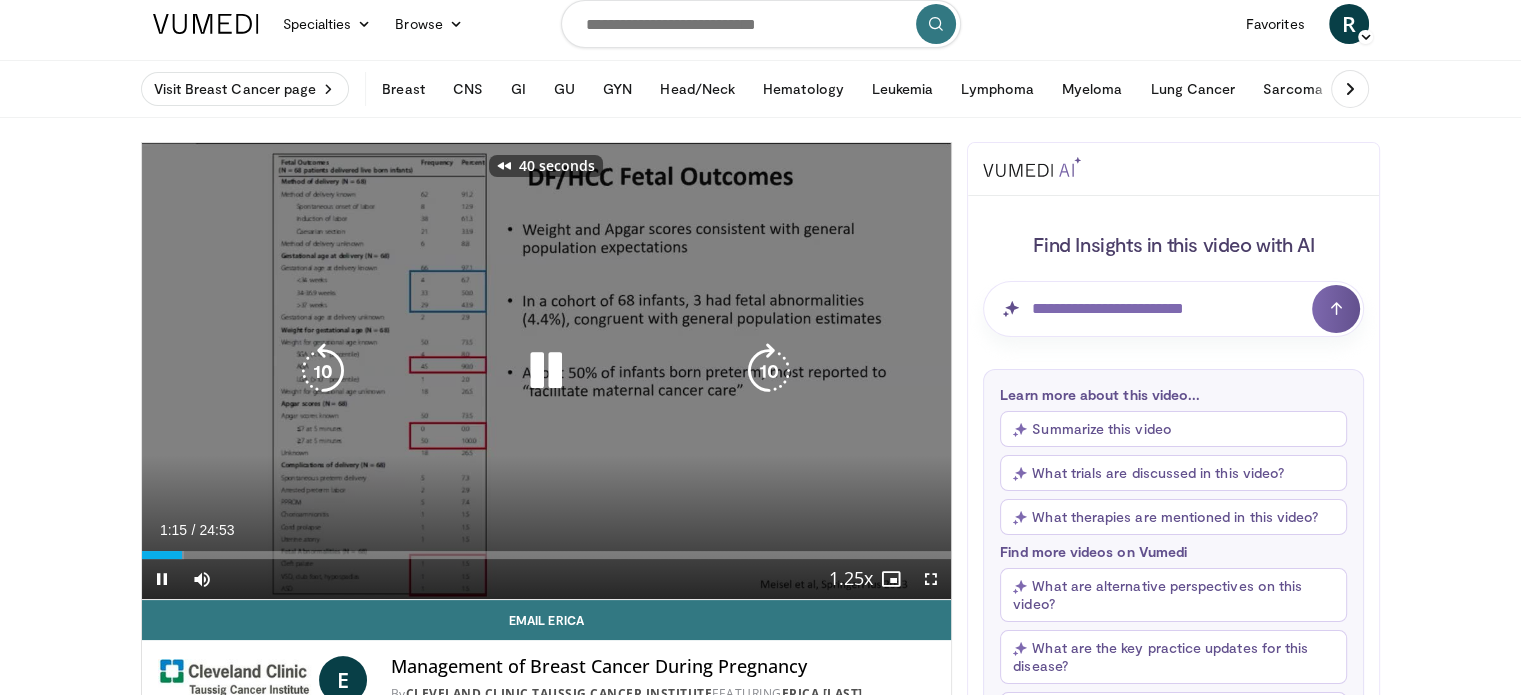 click at bounding box center [323, 371] 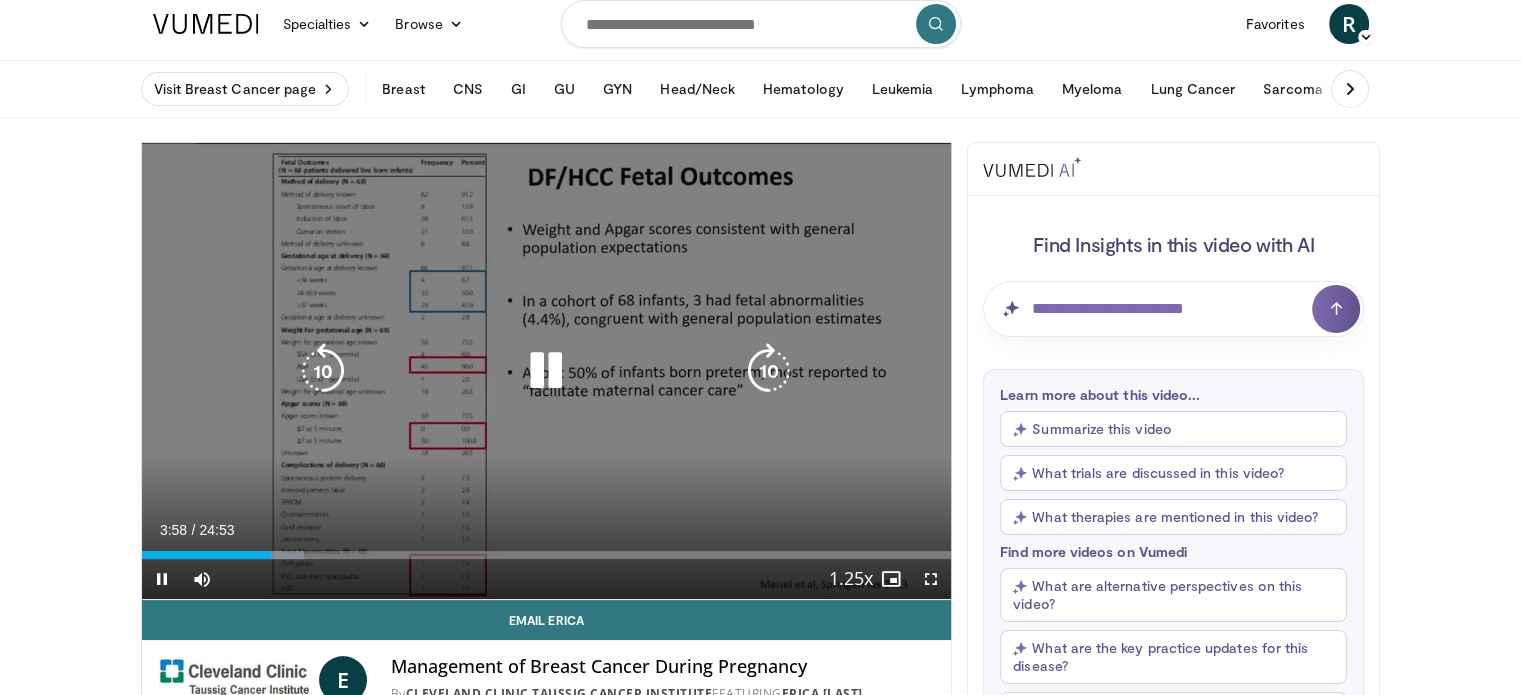 click on "60 seconds
Tap to unmute" at bounding box center [547, 371] 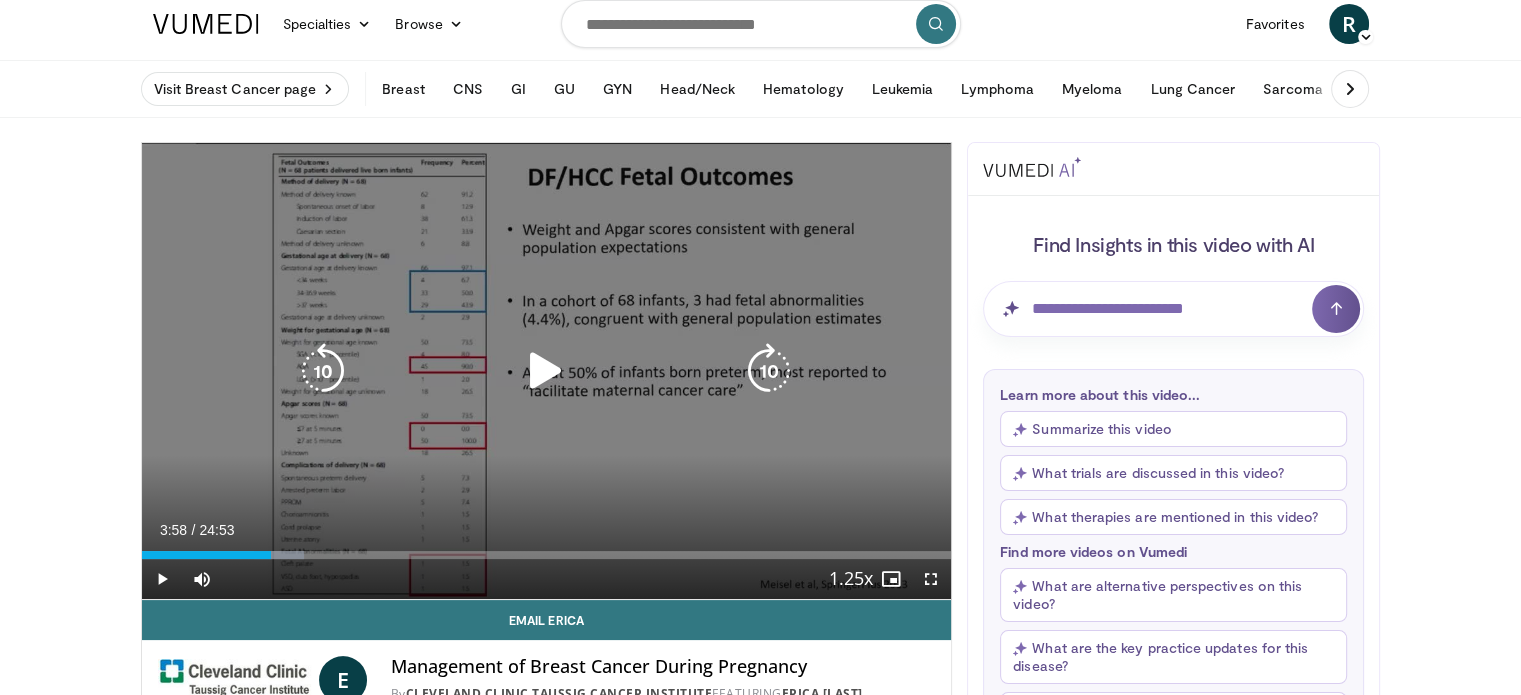 click at bounding box center [546, 371] 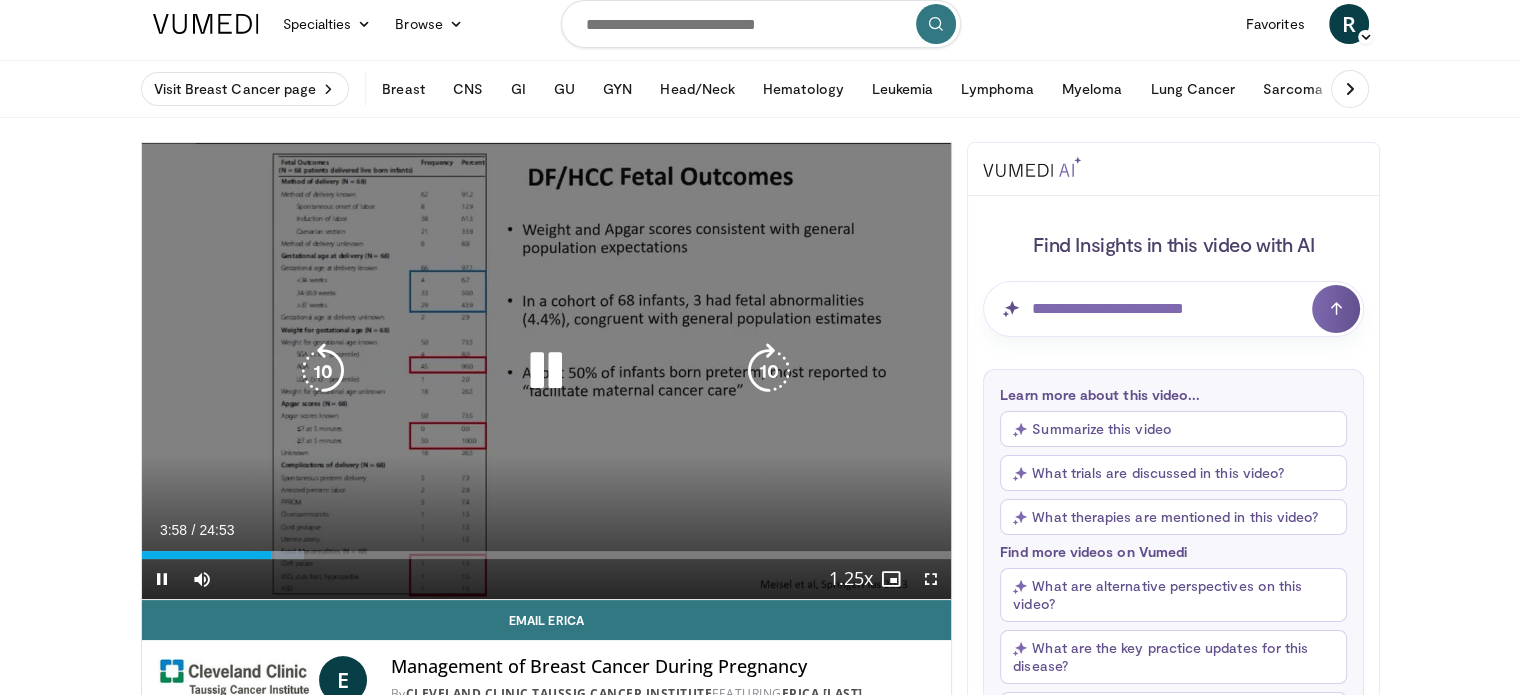 click at bounding box center [546, 371] 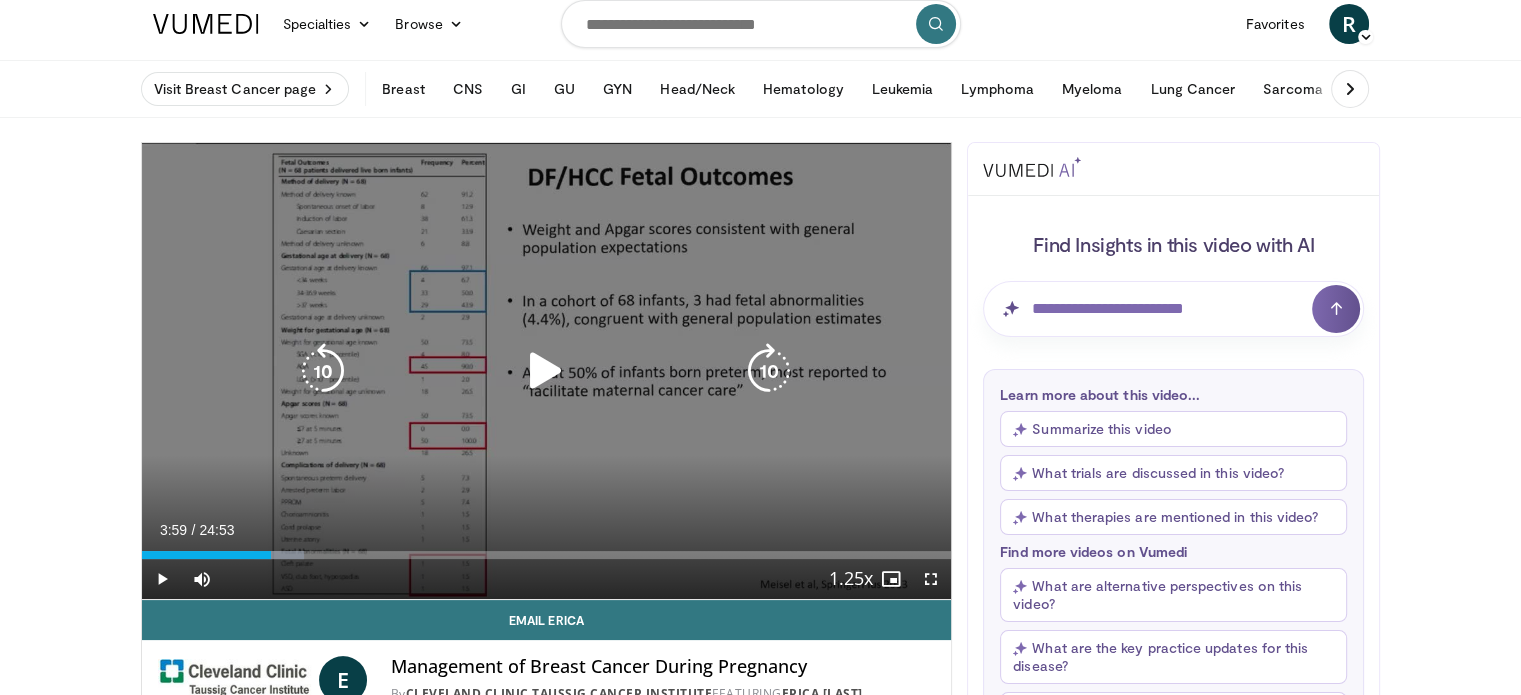 click at bounding box center [546, 371] 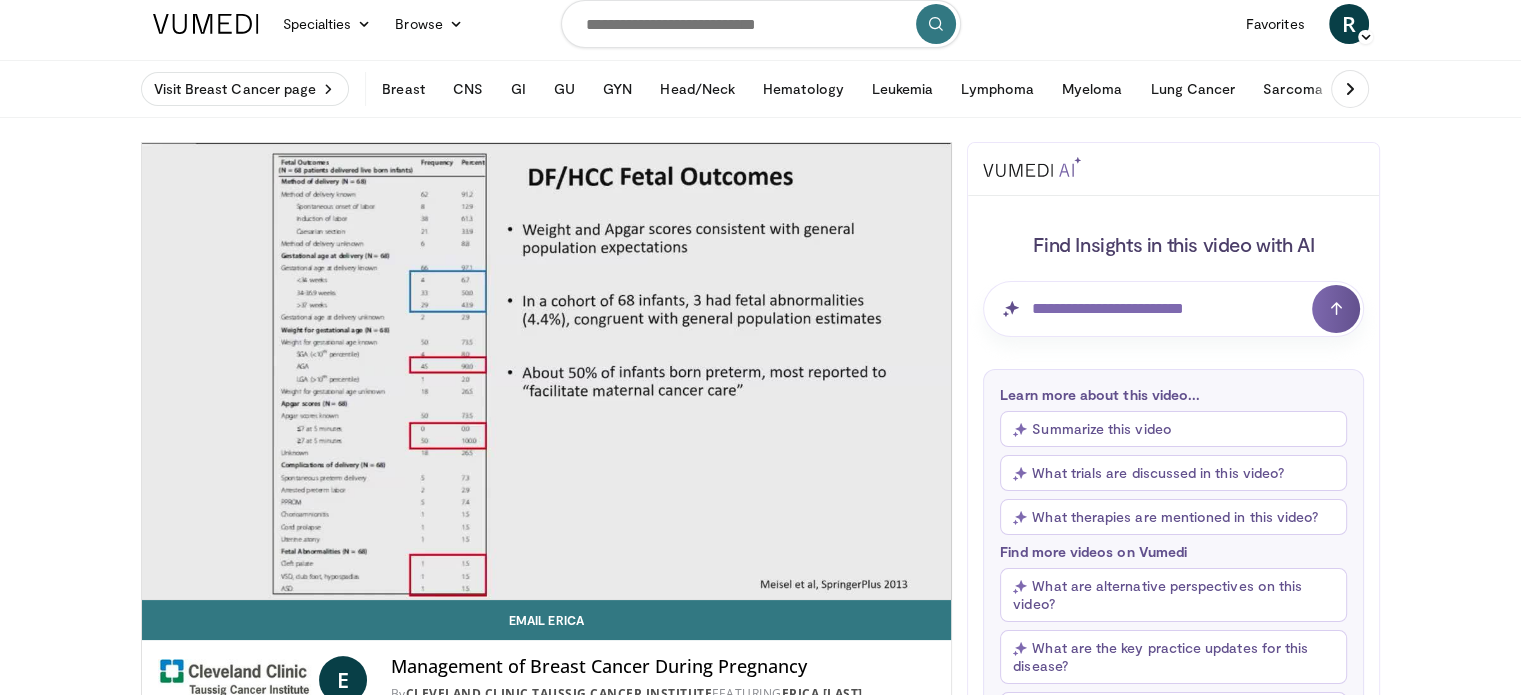 type 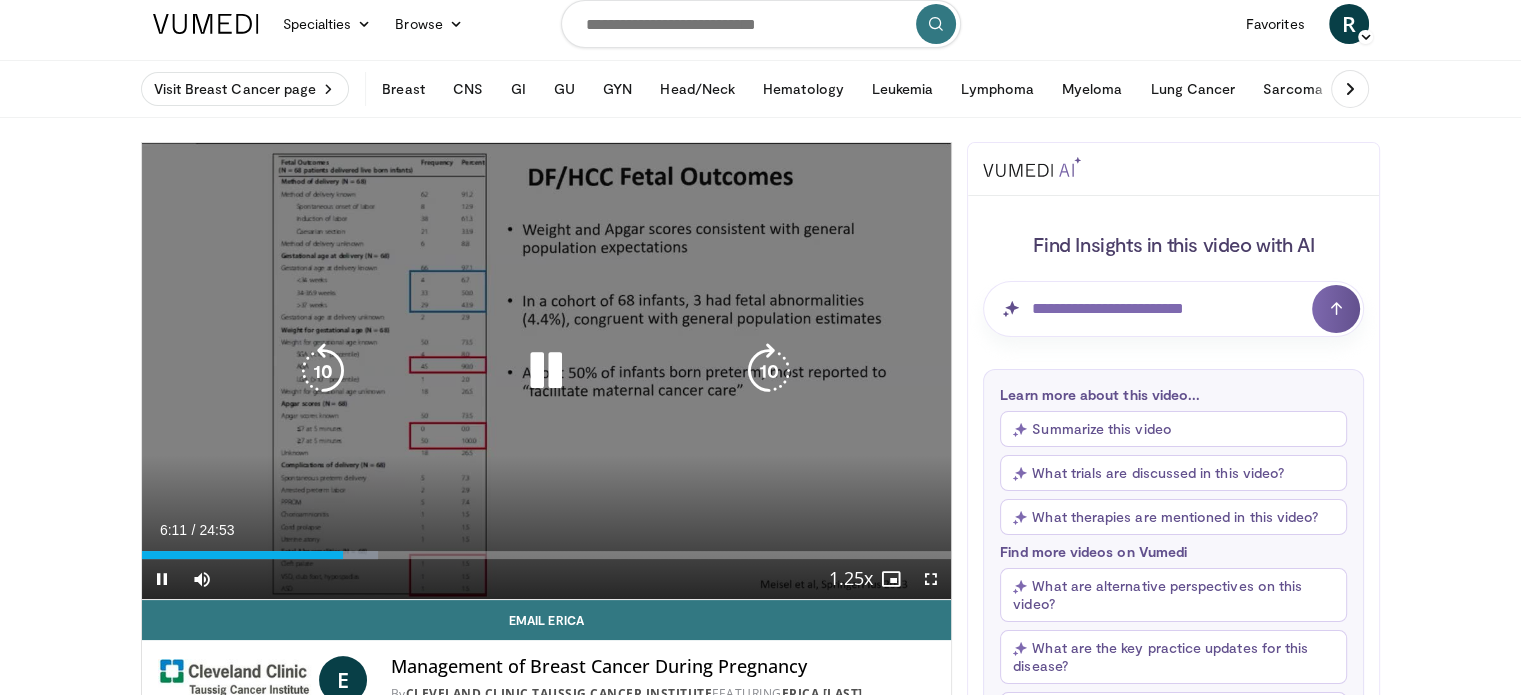 click at bounding box center (546, 371) 